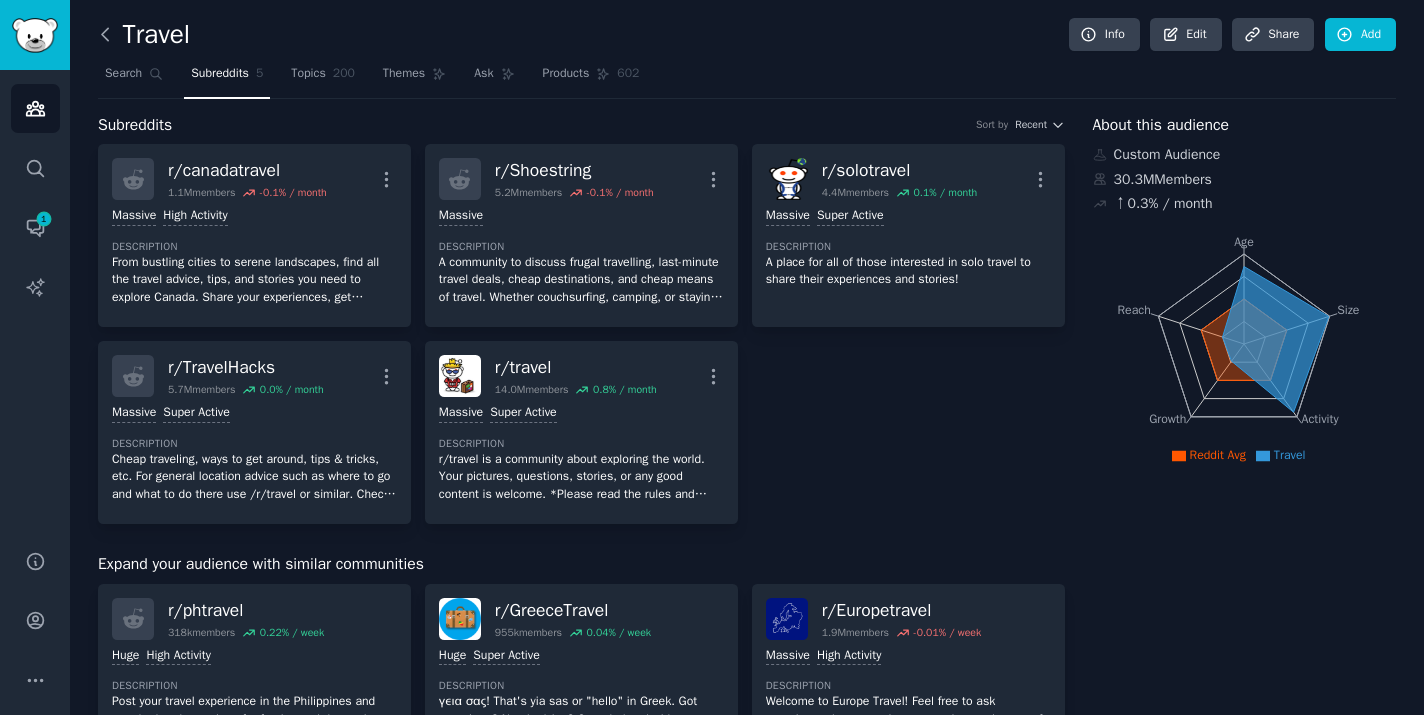 scroll, scrollTop: 0, scrollLeft: 0, axis: both 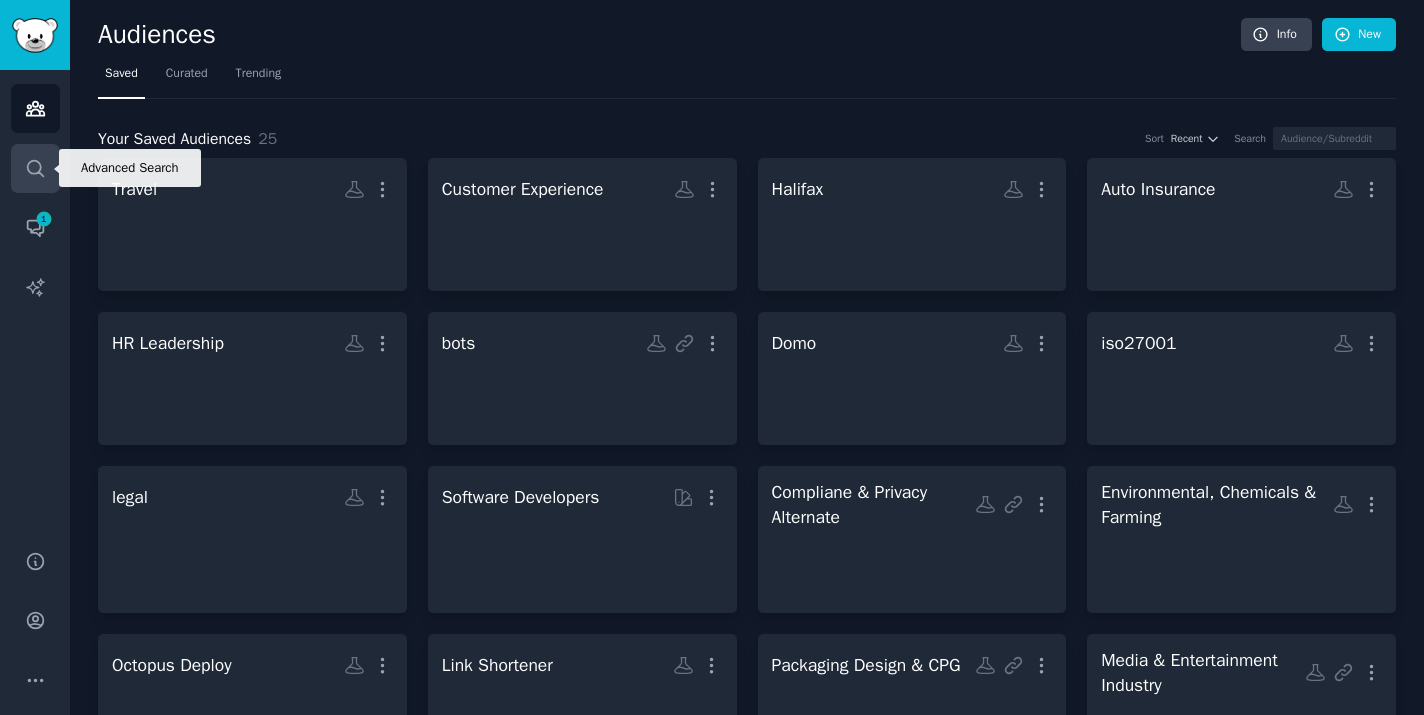 click on "Search" at bounding box center [35, 168] 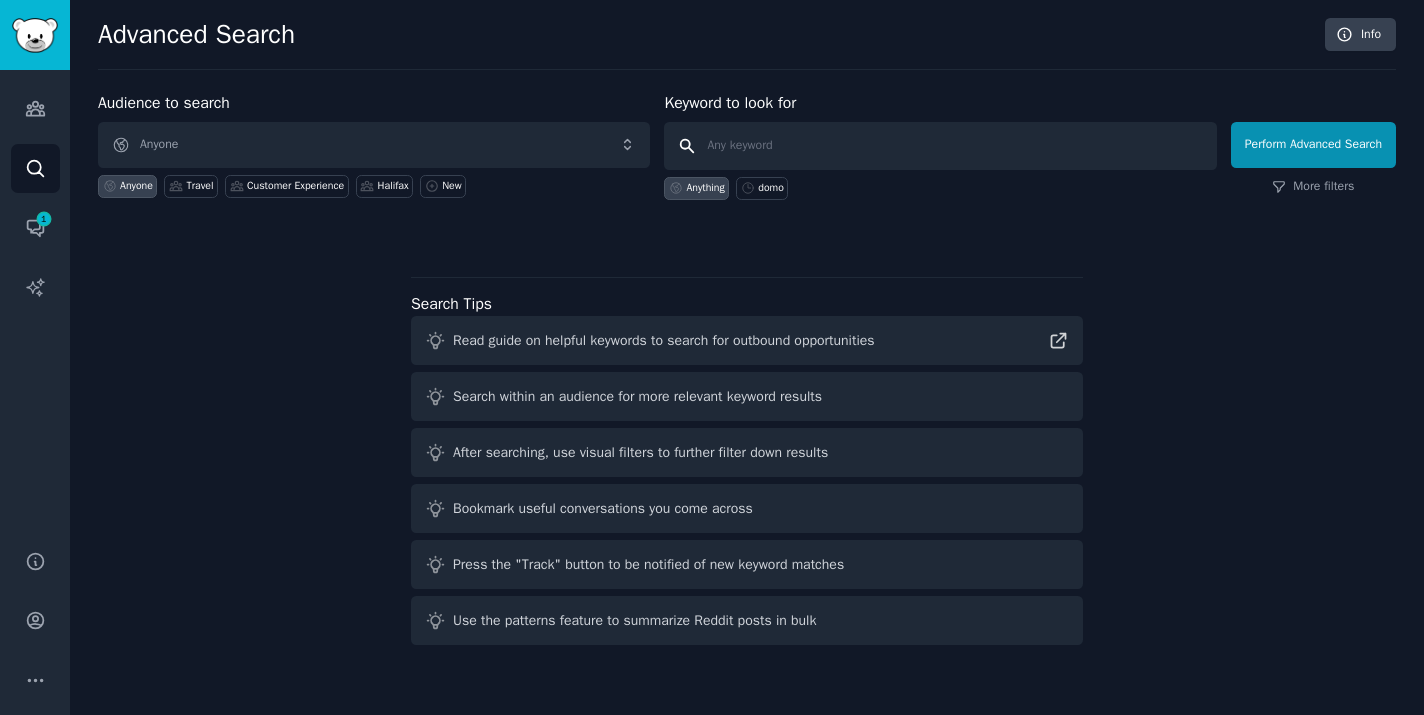 click at bounding box center [940, 146] 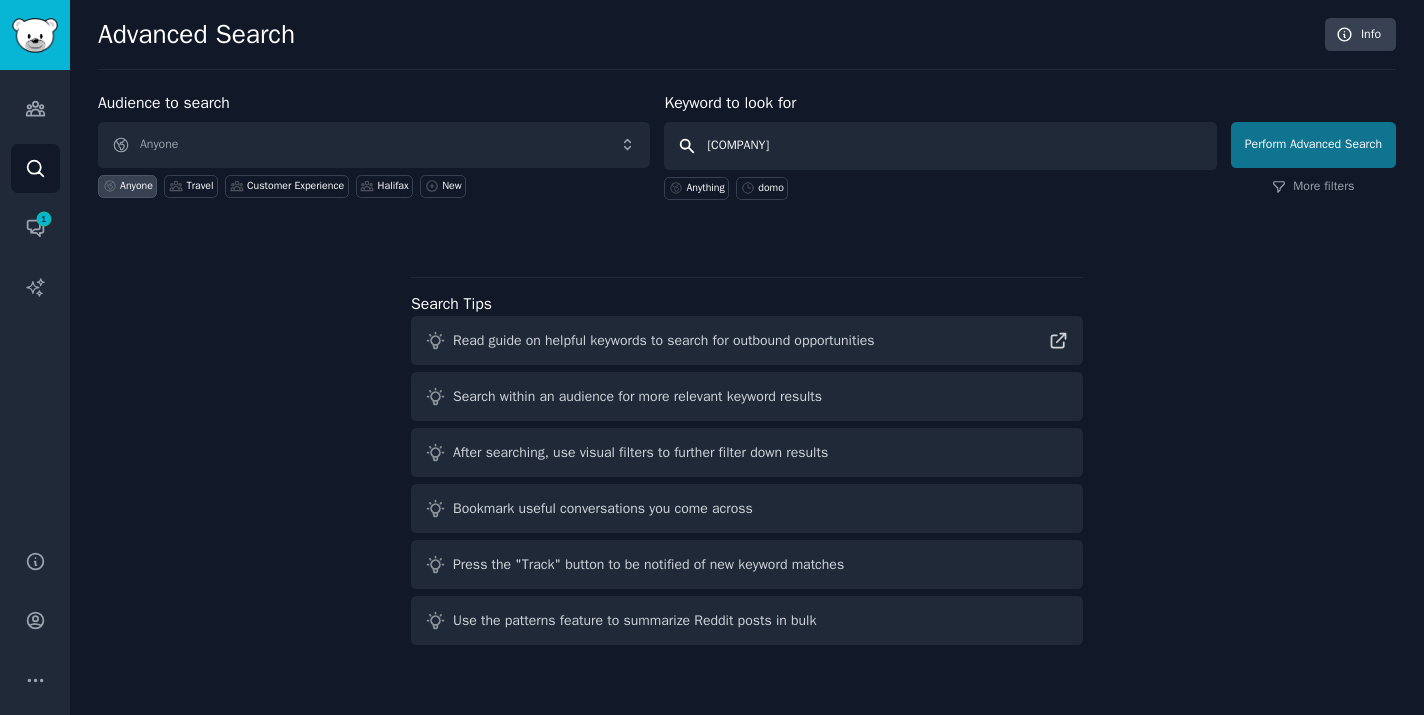 type on "[COMPANY]" 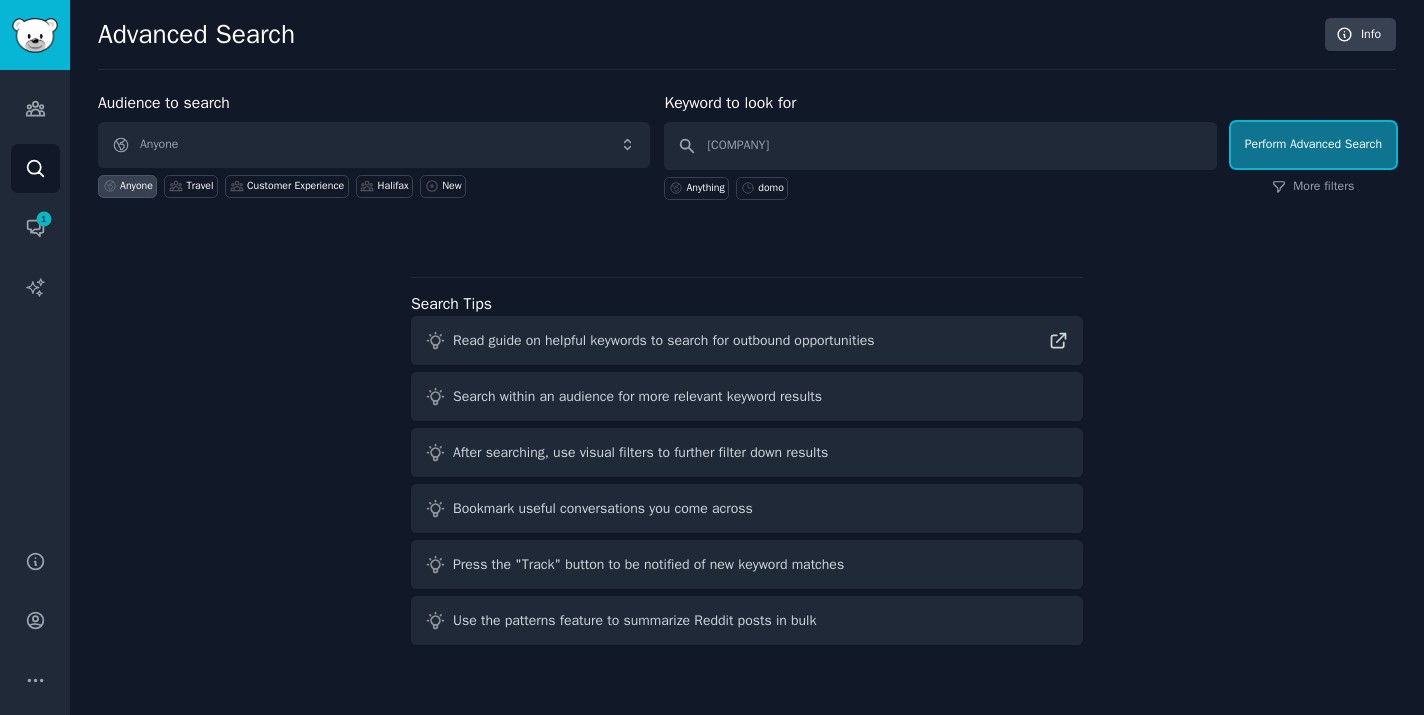 click on "Perform Advanced Search" at bounding box center (1313, 145) 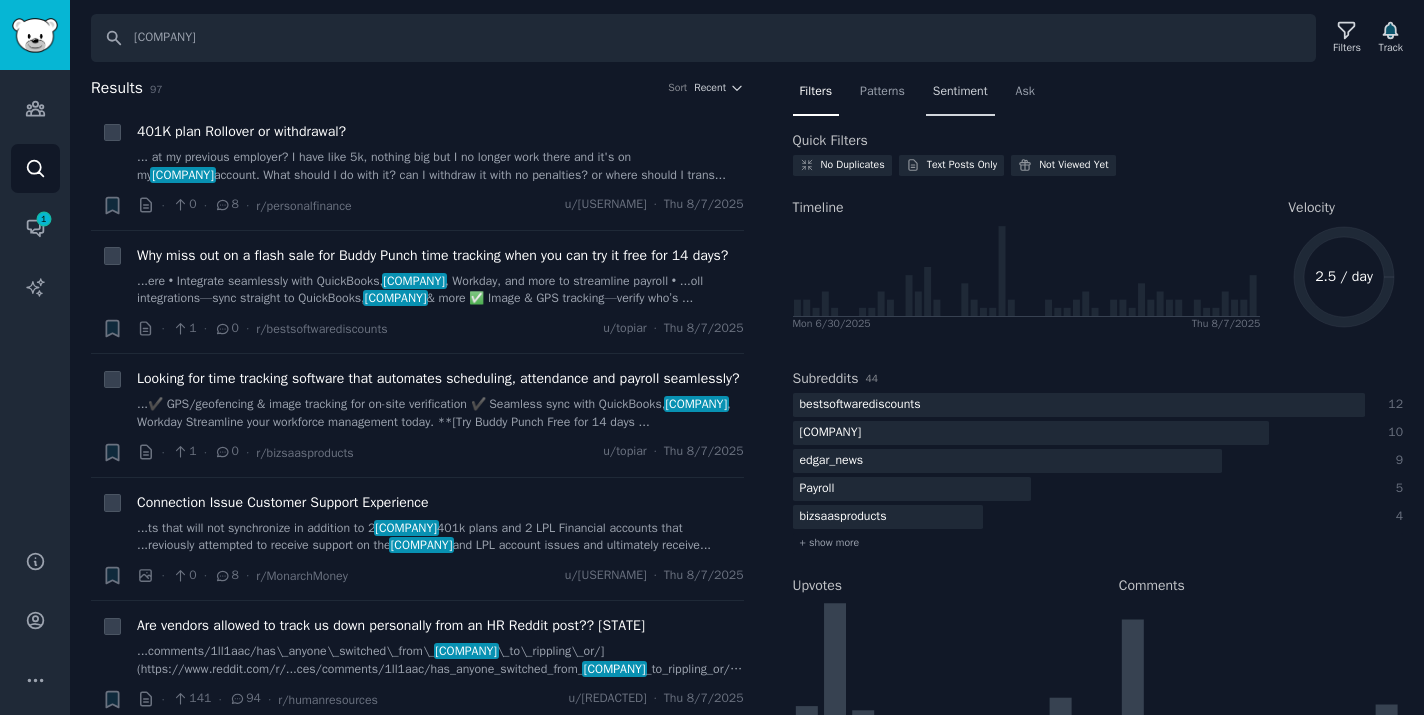click on "Sentiment" at bounding box center (960, 92) 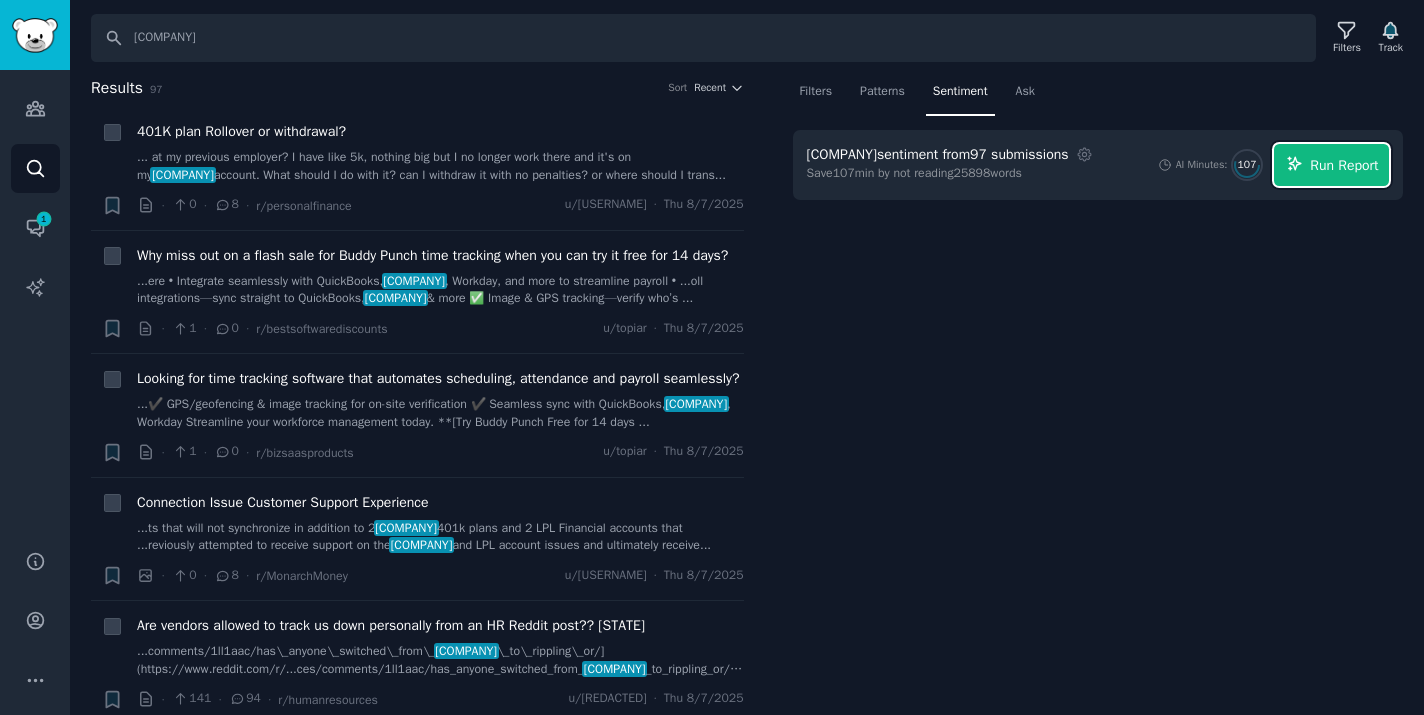 click on "Run Report" at bounding box center (1344, 165) 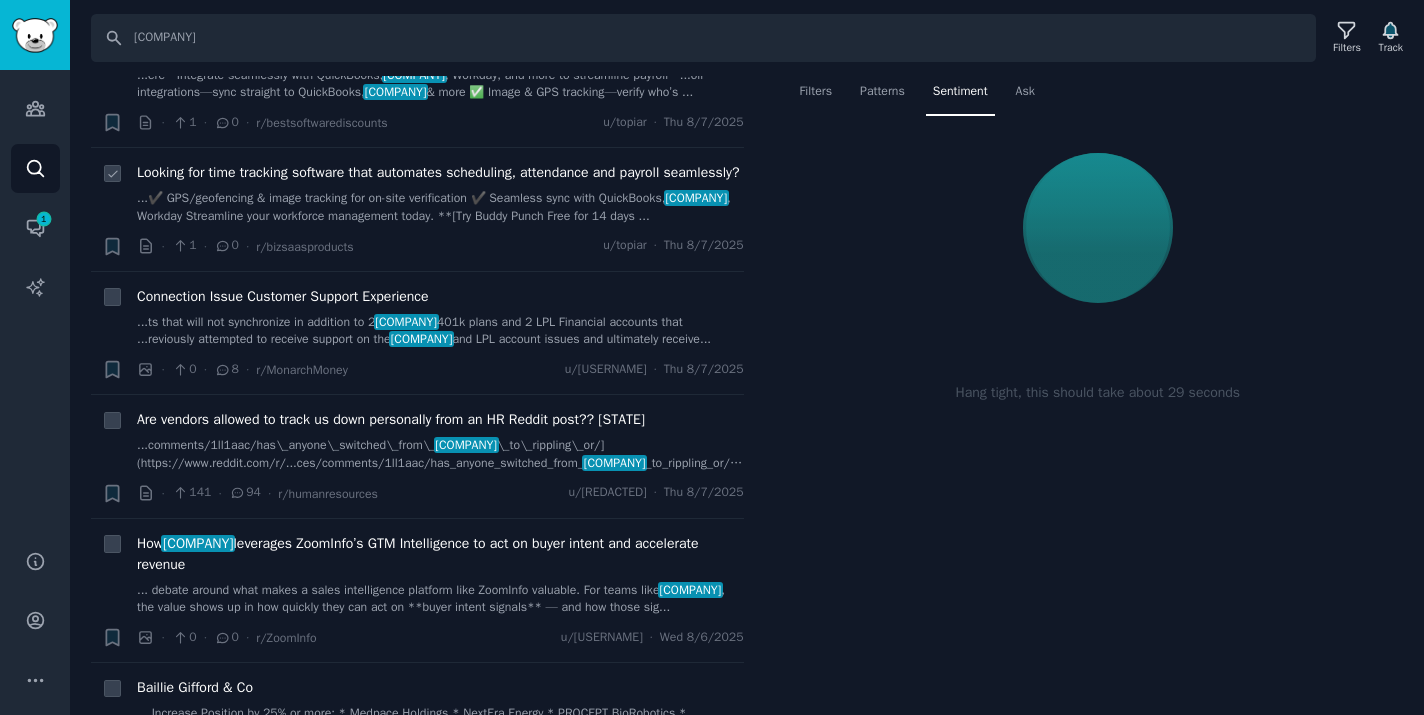 scroll, scrollTop: 208, scrollLeft: 0, axis: vertical 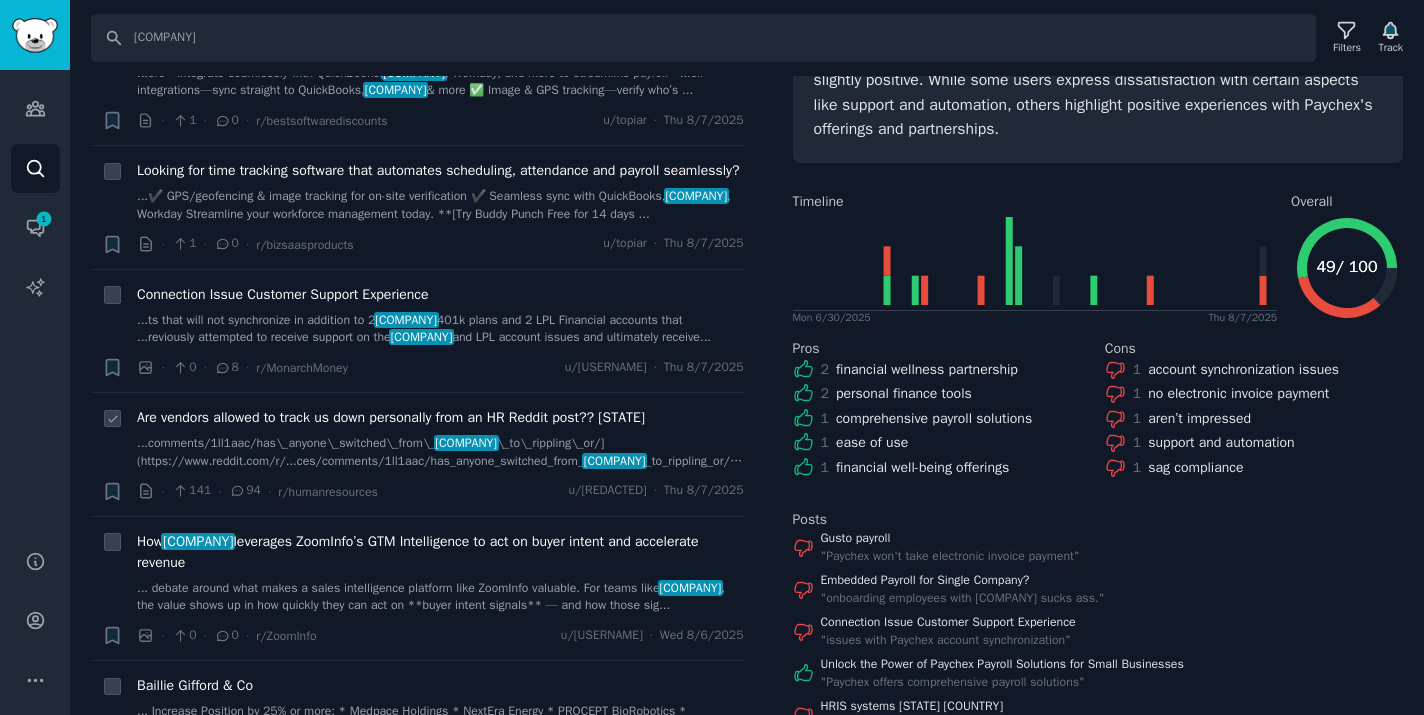 click on "...comments/1ll1aac/has\_anyone\_switched\_from\_ [COMPANY] \_to\_rippling\_or/](https://www.reddit.com/r/...ces/comments/1ll1aac/has_anyone_switched_from_ [COMPANY] _to_rippling_or/)
Earlier this week, I got..." at bounding box center (440, 452) 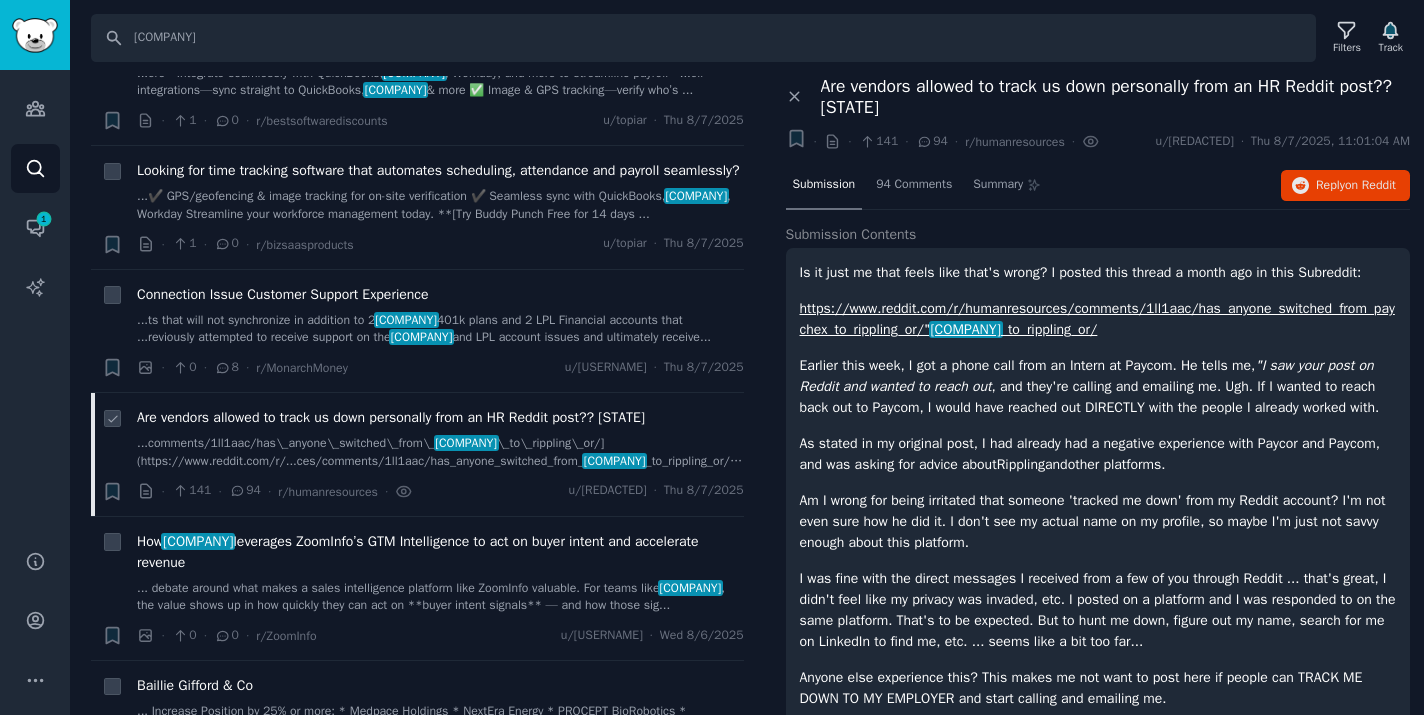 scroll, scrollTop: 0, scrollLeft: 0, axis: both 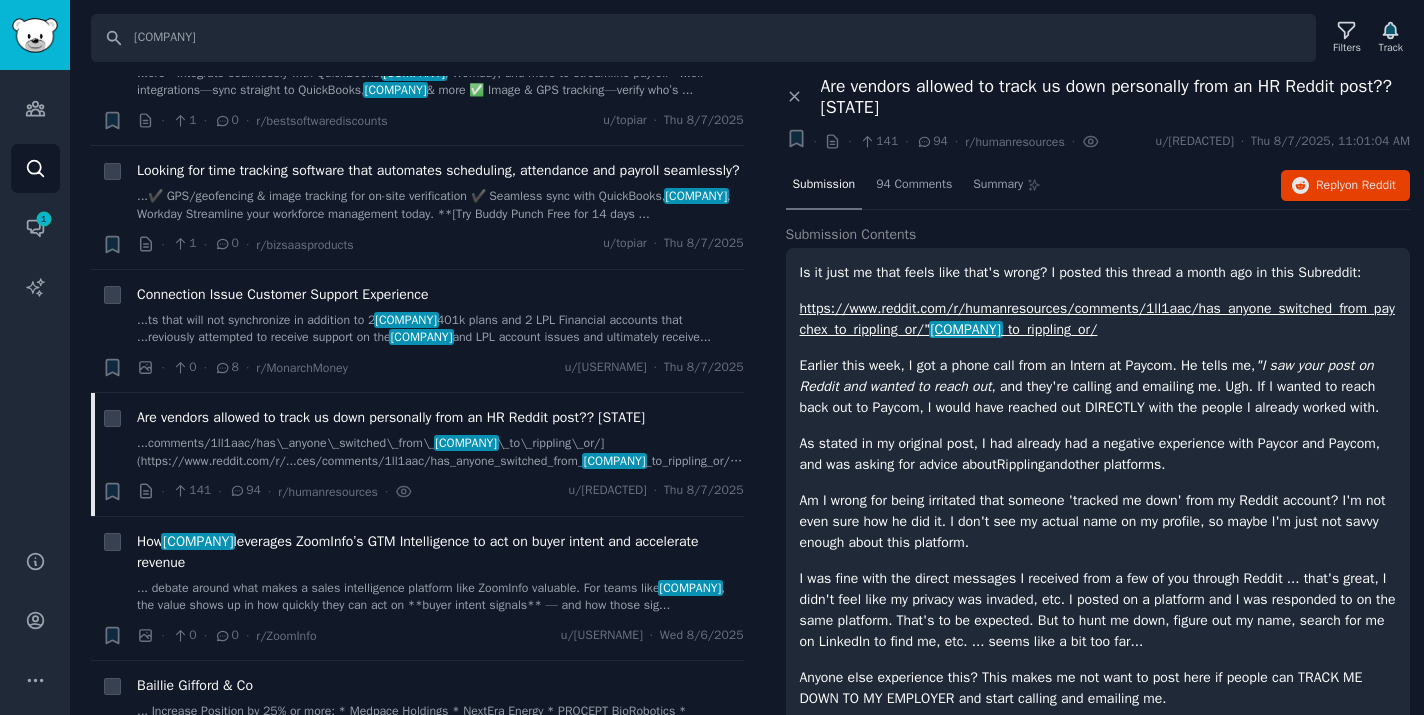 click on "https://www.reddit.com/r/humanresources/comments/1ll1aac/has_anyone_switched_from_paychex_to_rippling_or/"" at bounding box center [1097, 319] 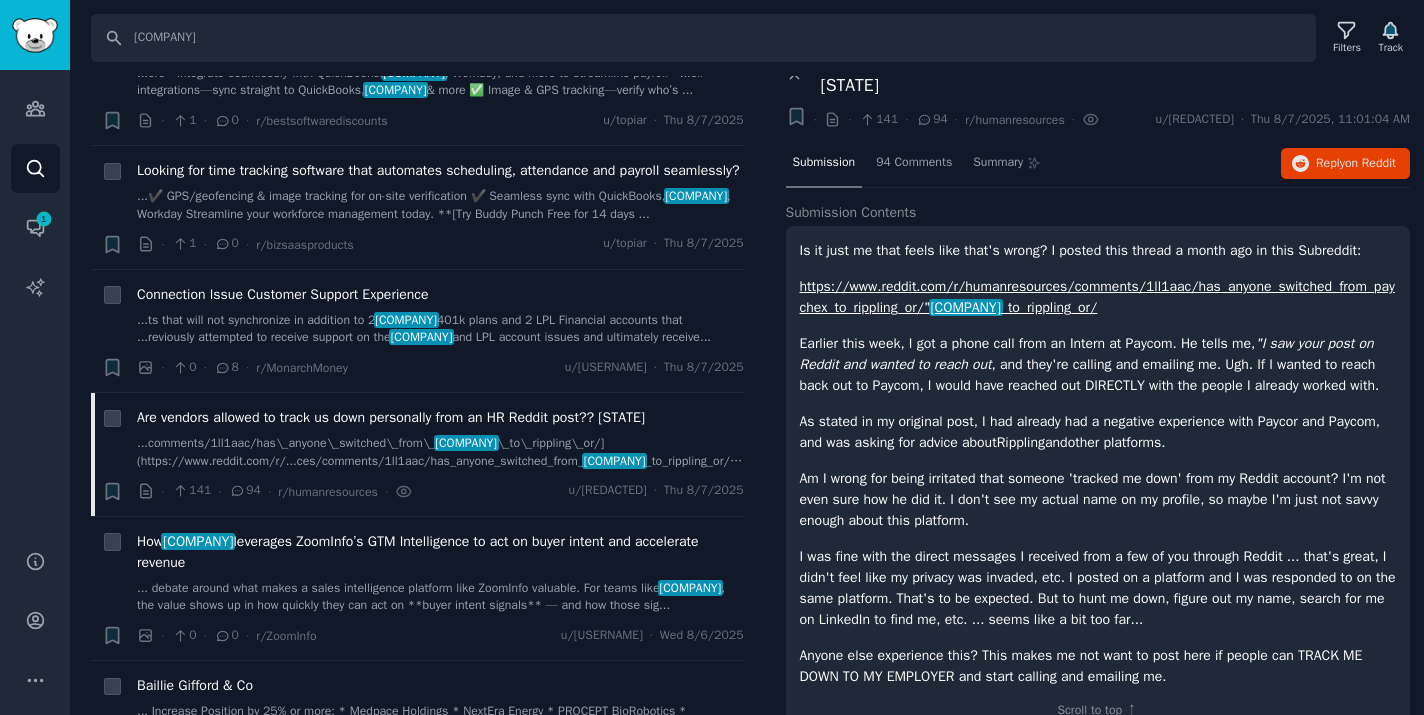 scroll, scrollTop: 20, scrollLeft: 0, axis: vertical 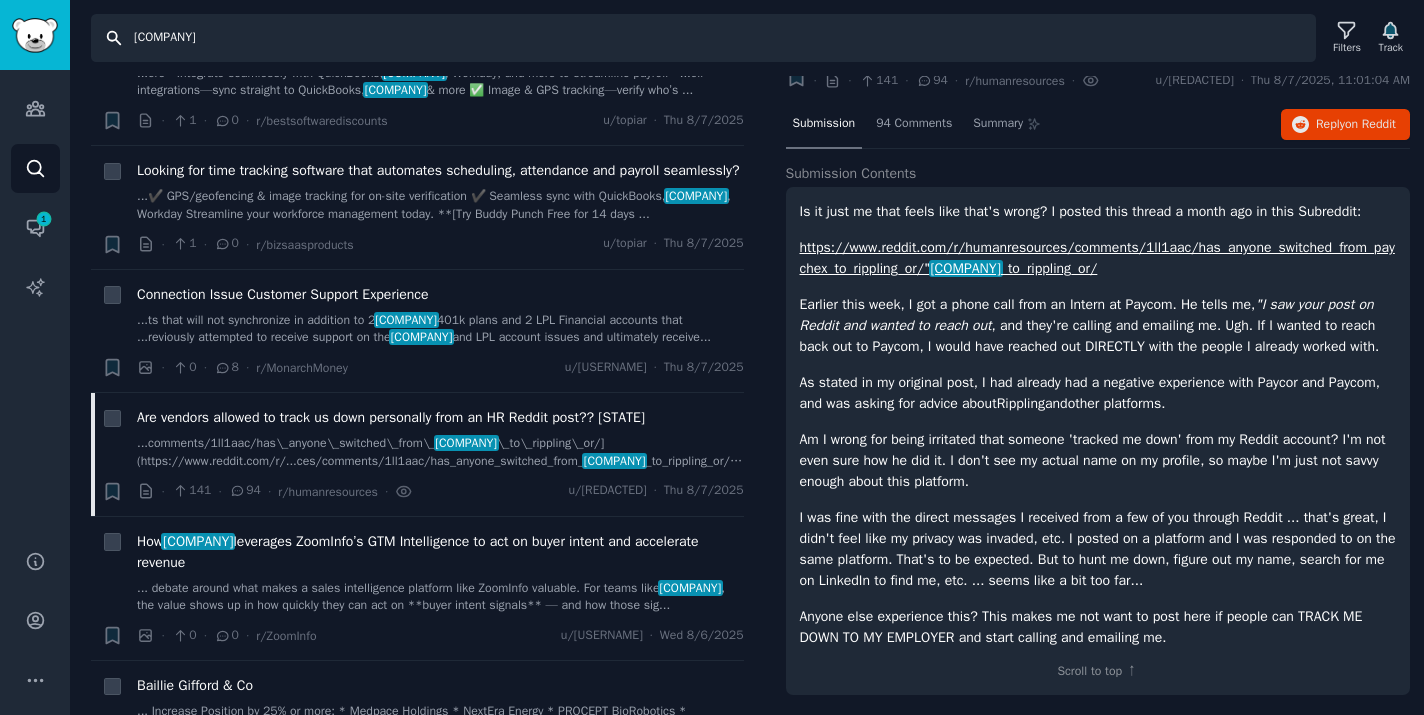 click on "[COMPANY]" at bounding box center (703, 38) 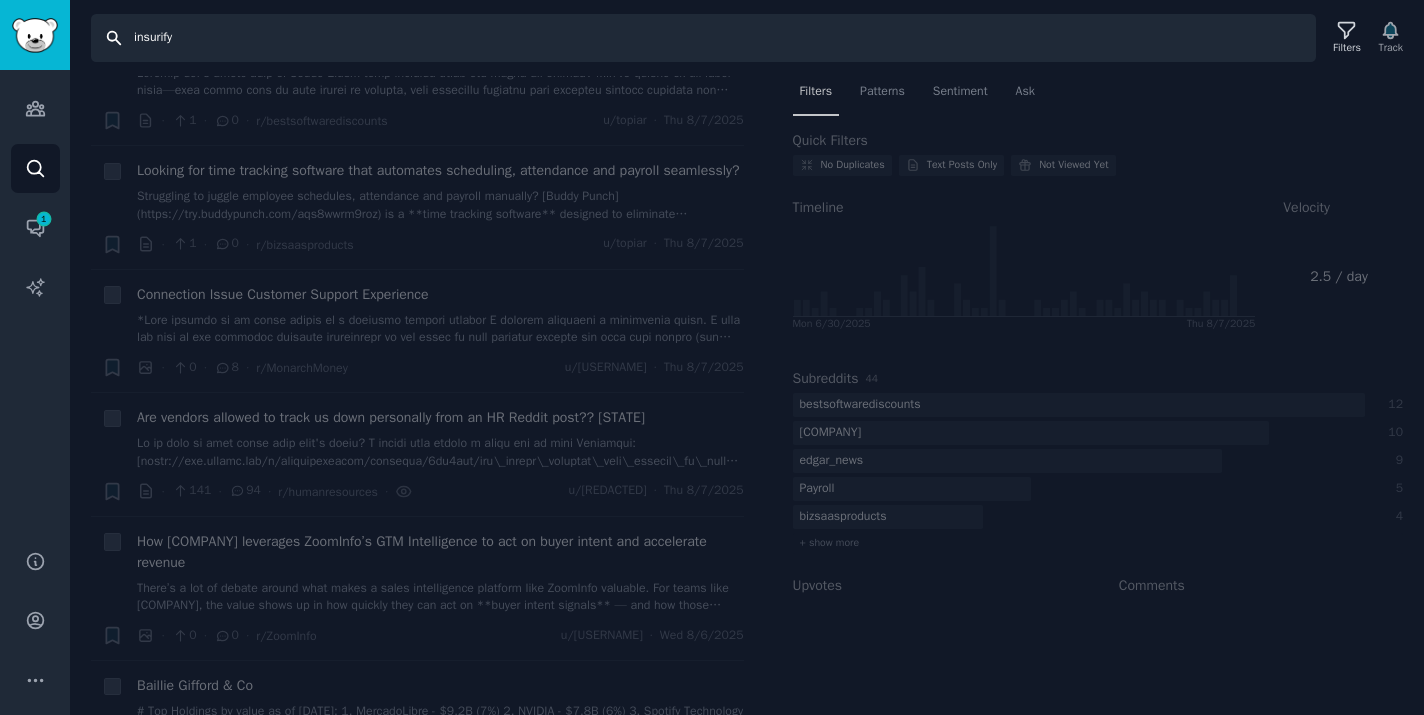 scroll, scrollTop: 0, scrollLeft: 0, axis: both 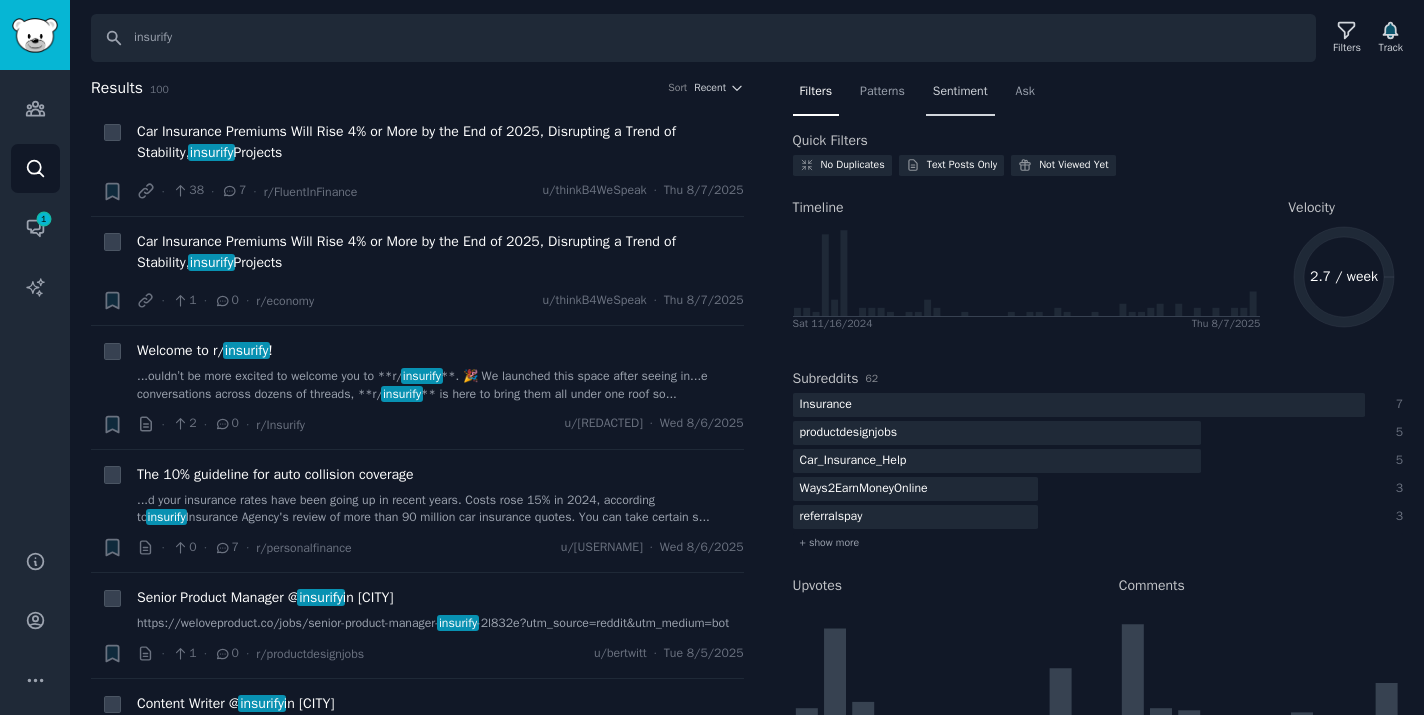 click on "Sentiment" at bounding box center (960, 92) 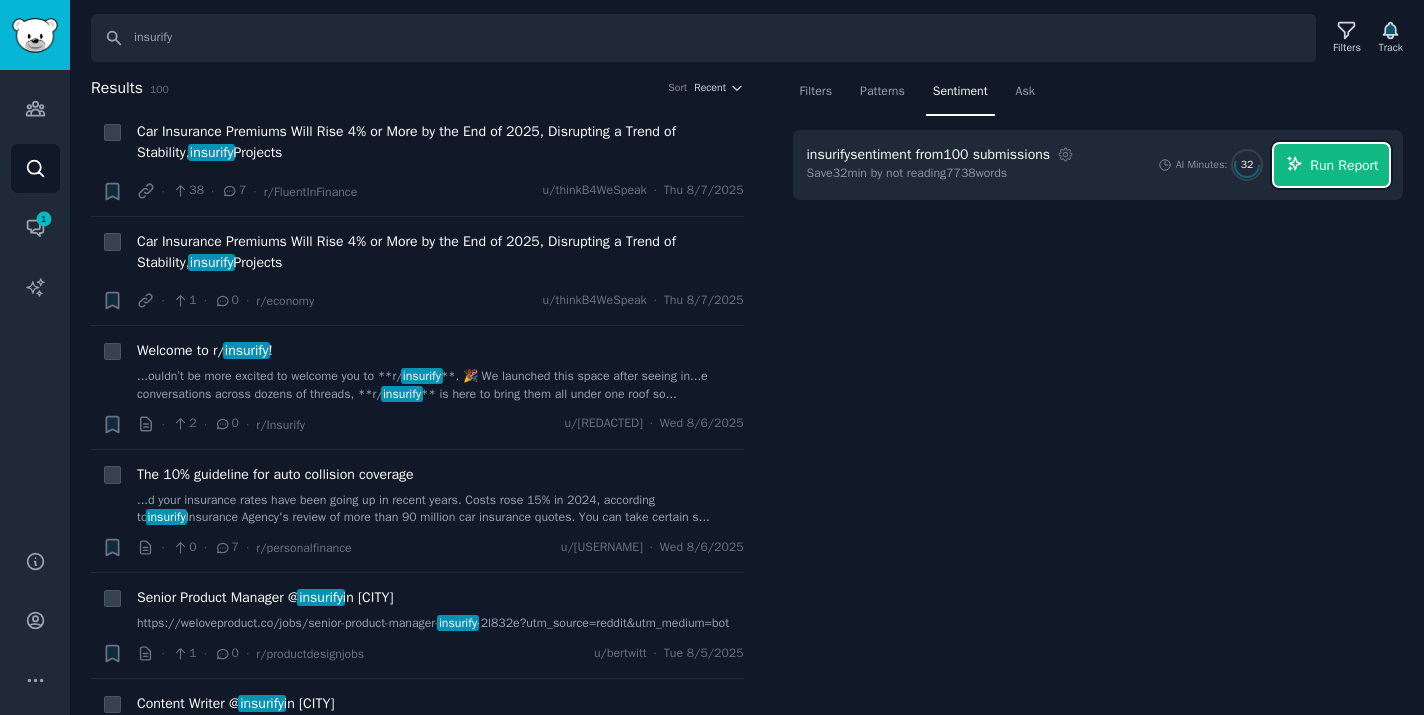click on "Run Report" at bounding box center (1344, 165) 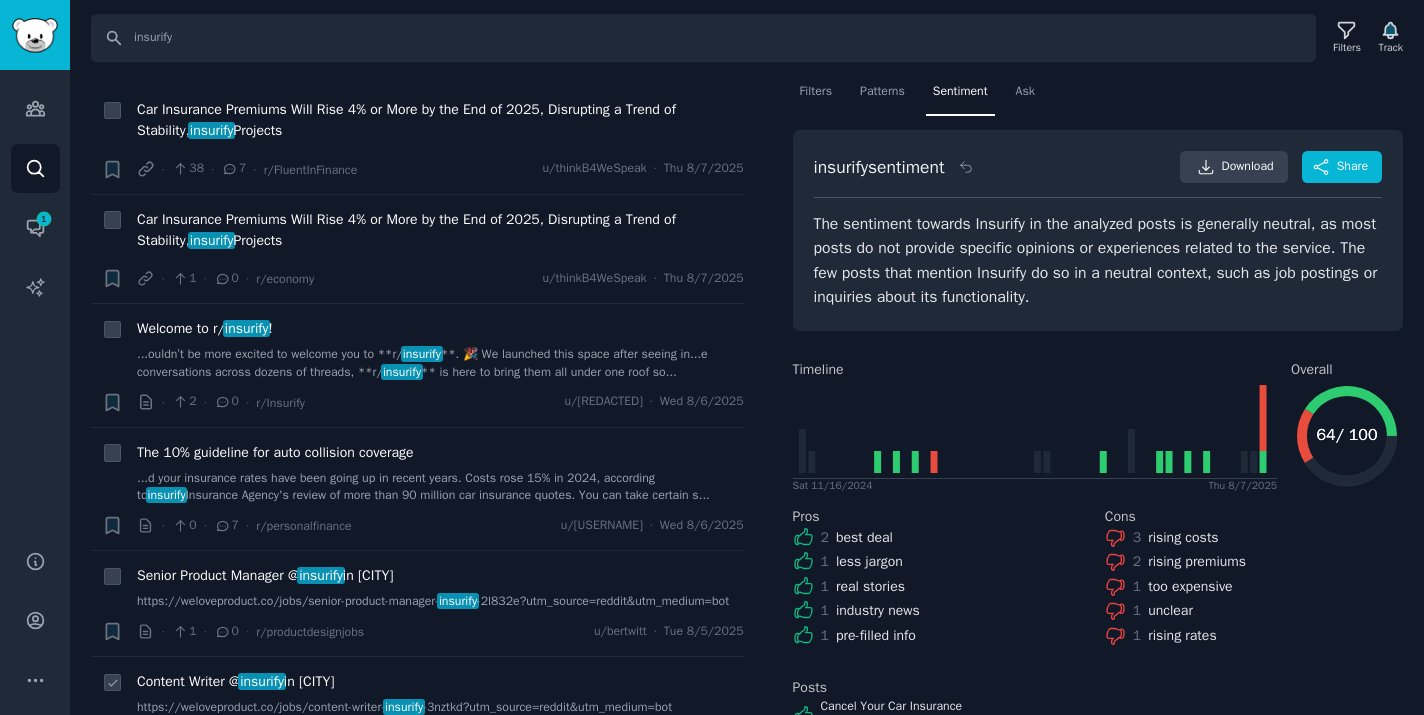 scroll, scrollTop: 0, scrollLeft: 0, axis: both 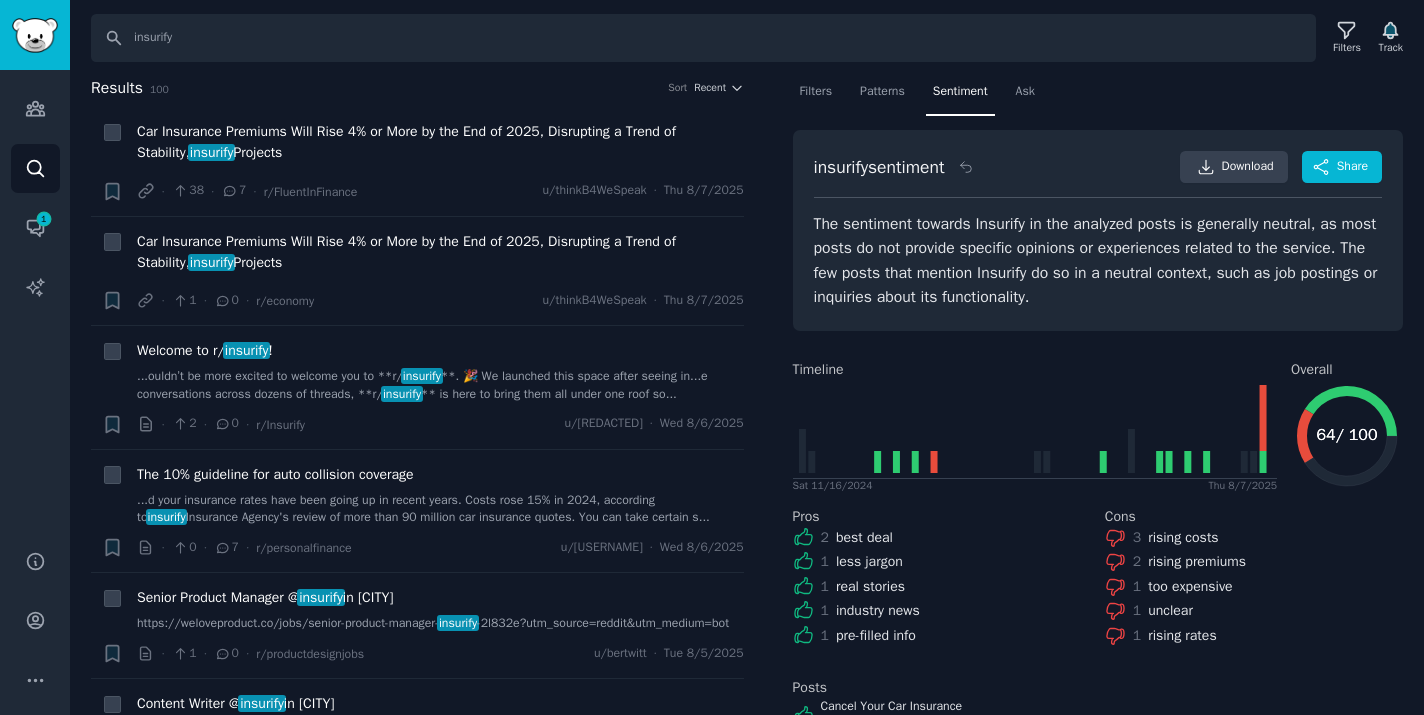 type on "[COMPANY]" 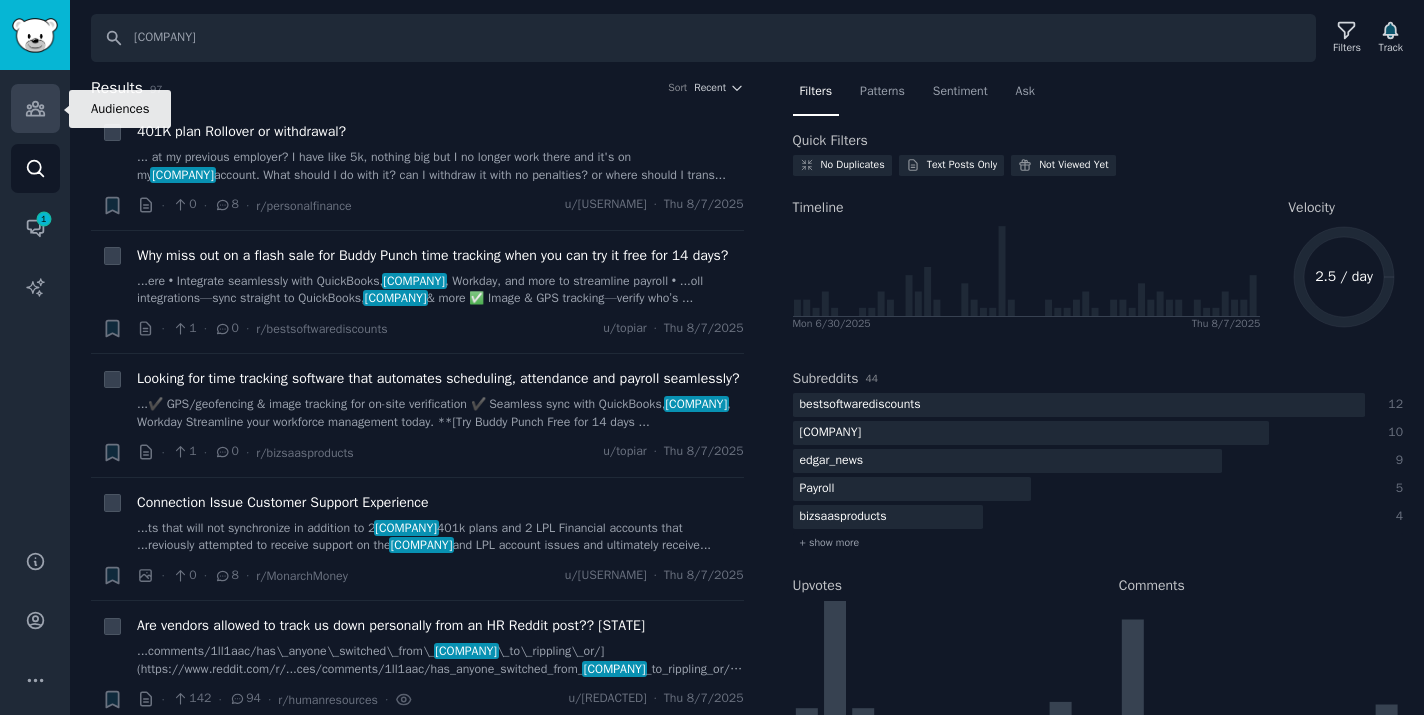 click 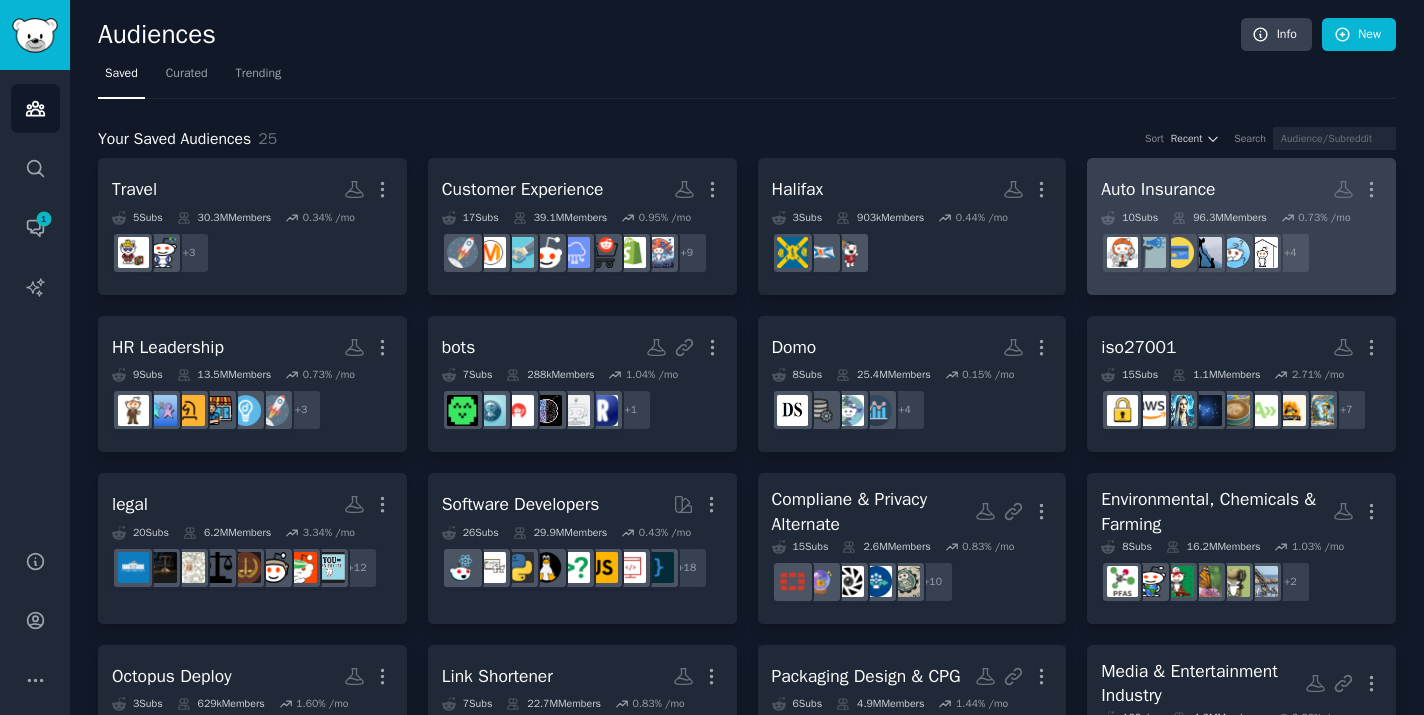 click on "Auto Insurance" at bounding box center [1158, 189] 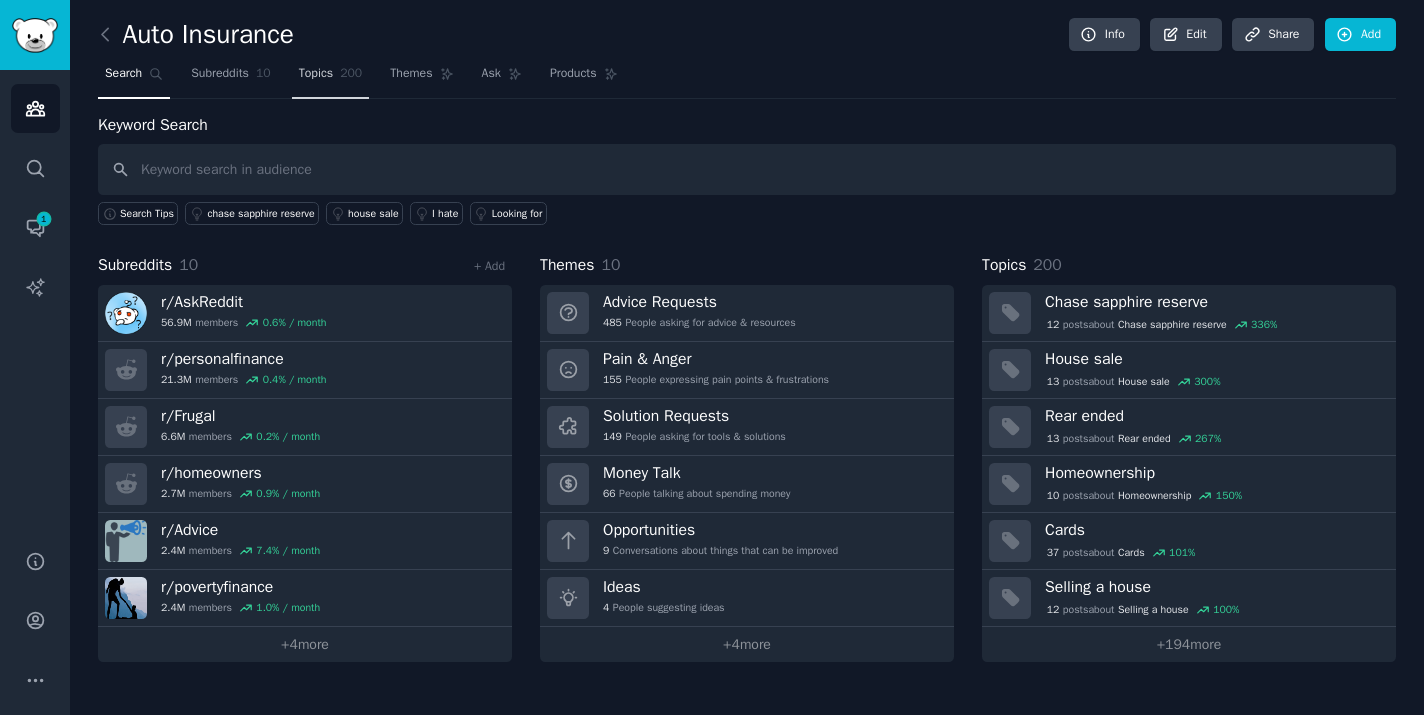 click on "Topics" at bounding box center [316, 74] 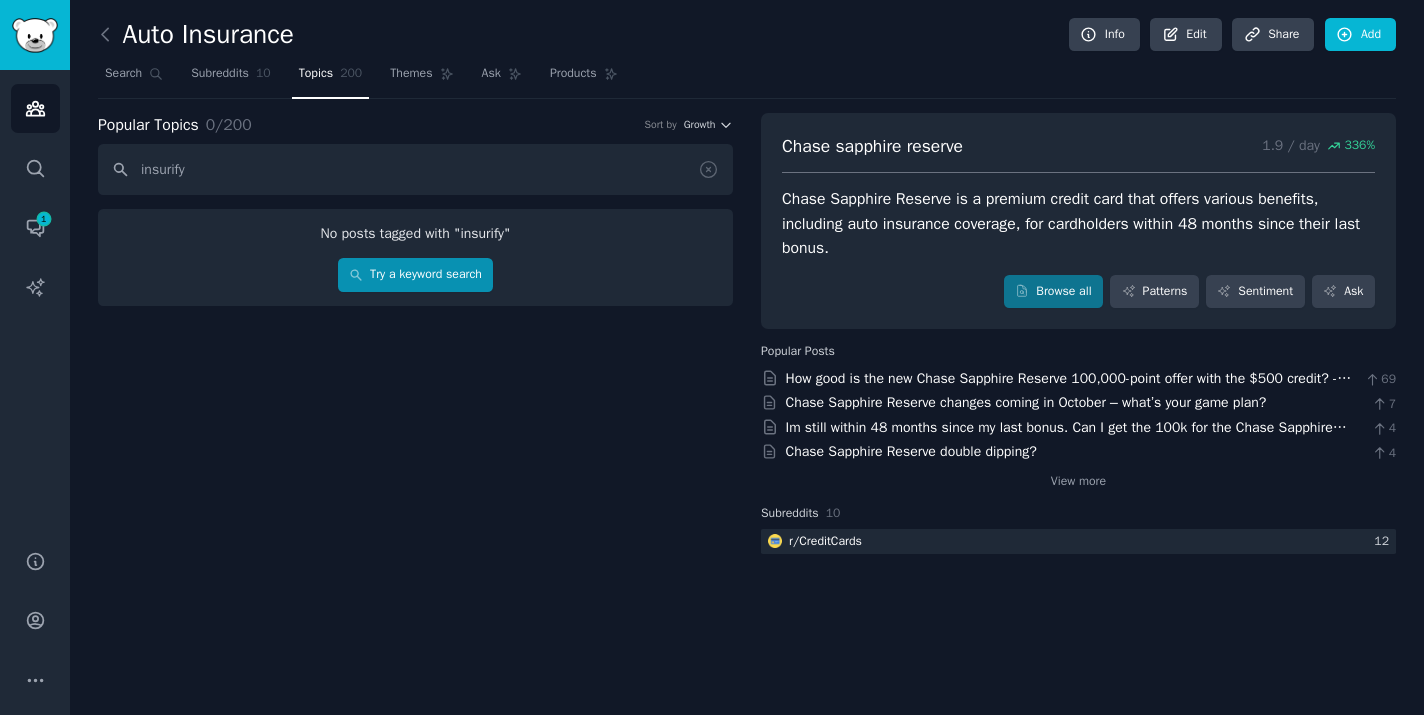 type on "insurify" 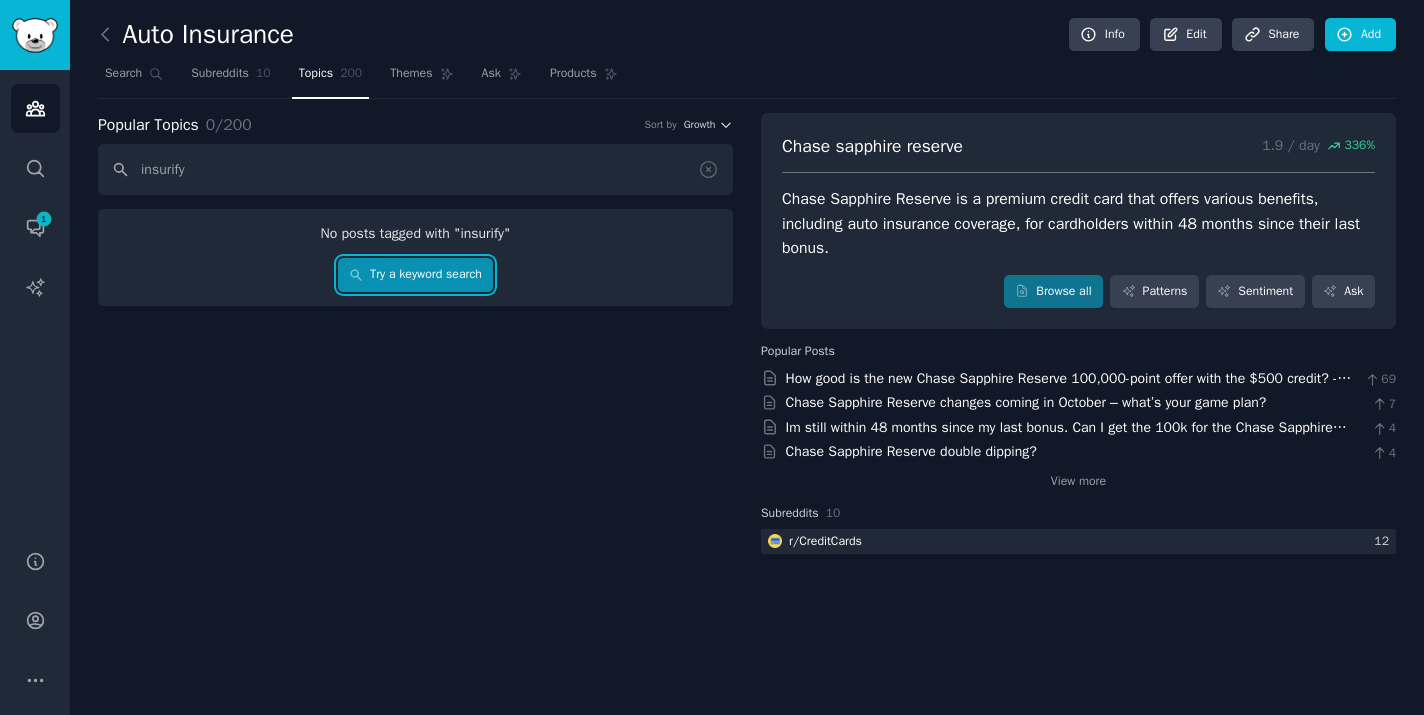 click on "Try a keyword search" at bounding box center (416, 275) 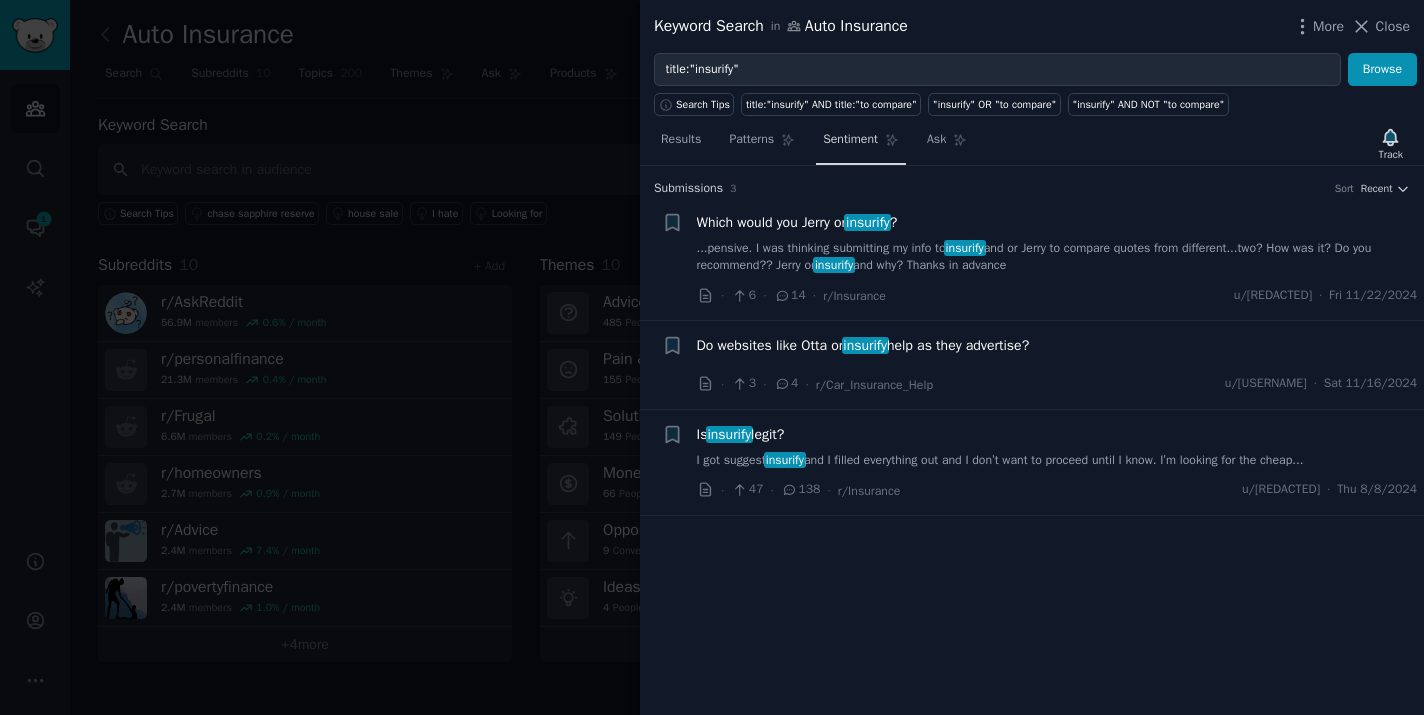 click on "Sentiment" at bounding box center [850, 140] 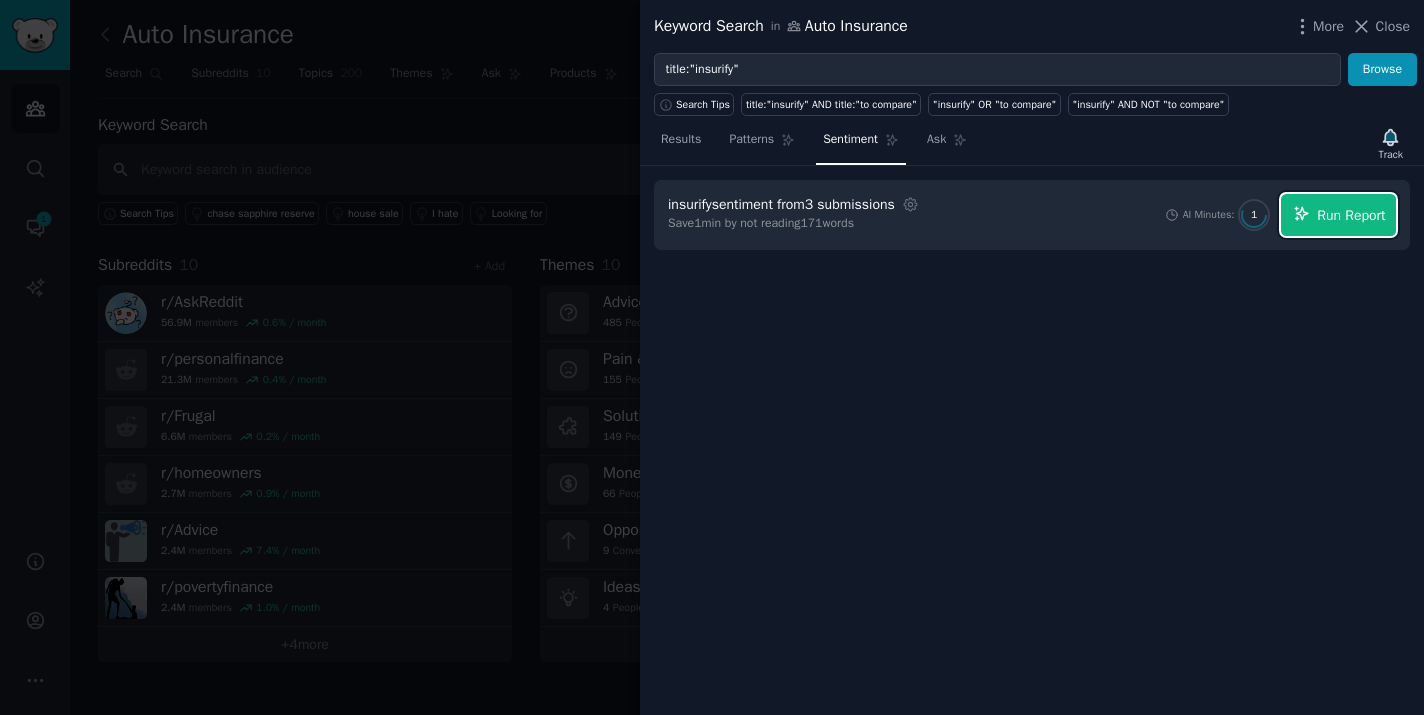 click on "Run Report" at bounding box center [1351, 215] 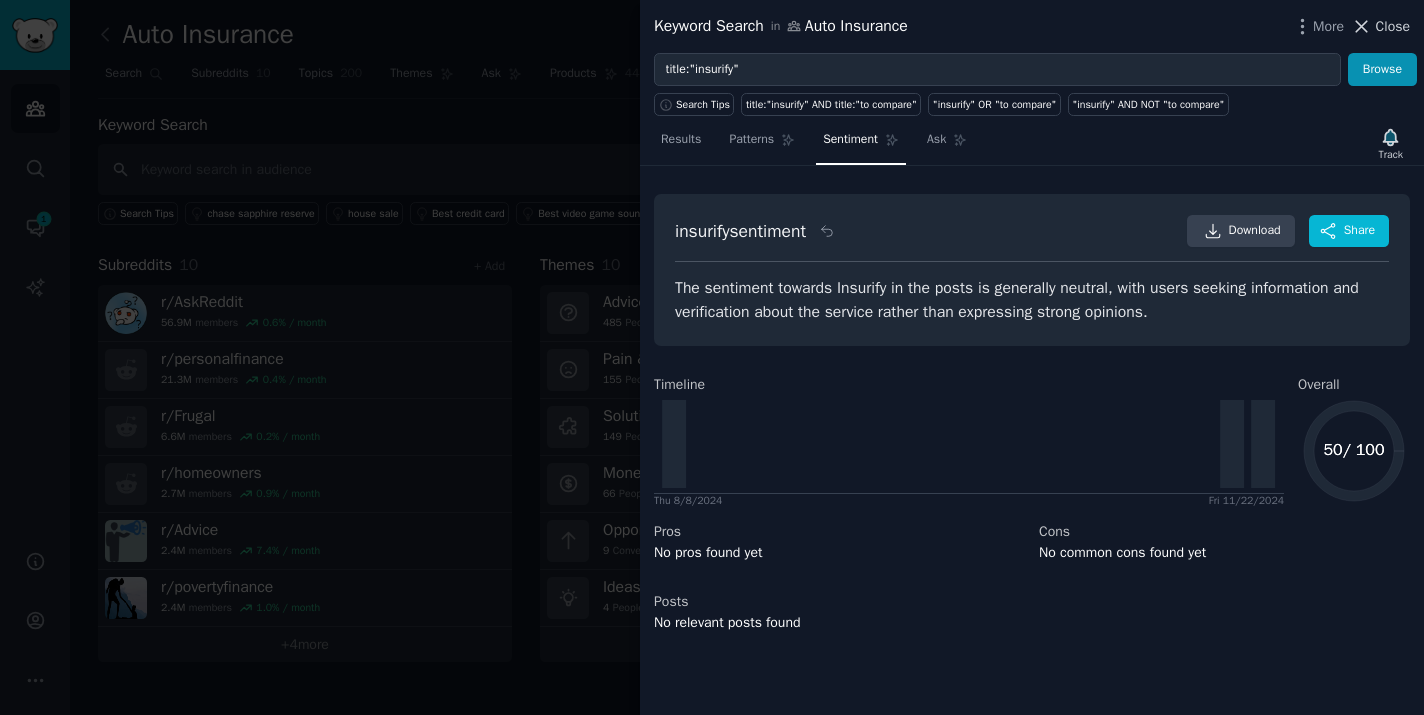 click on "Close" at bounding box center (1393, 26) 